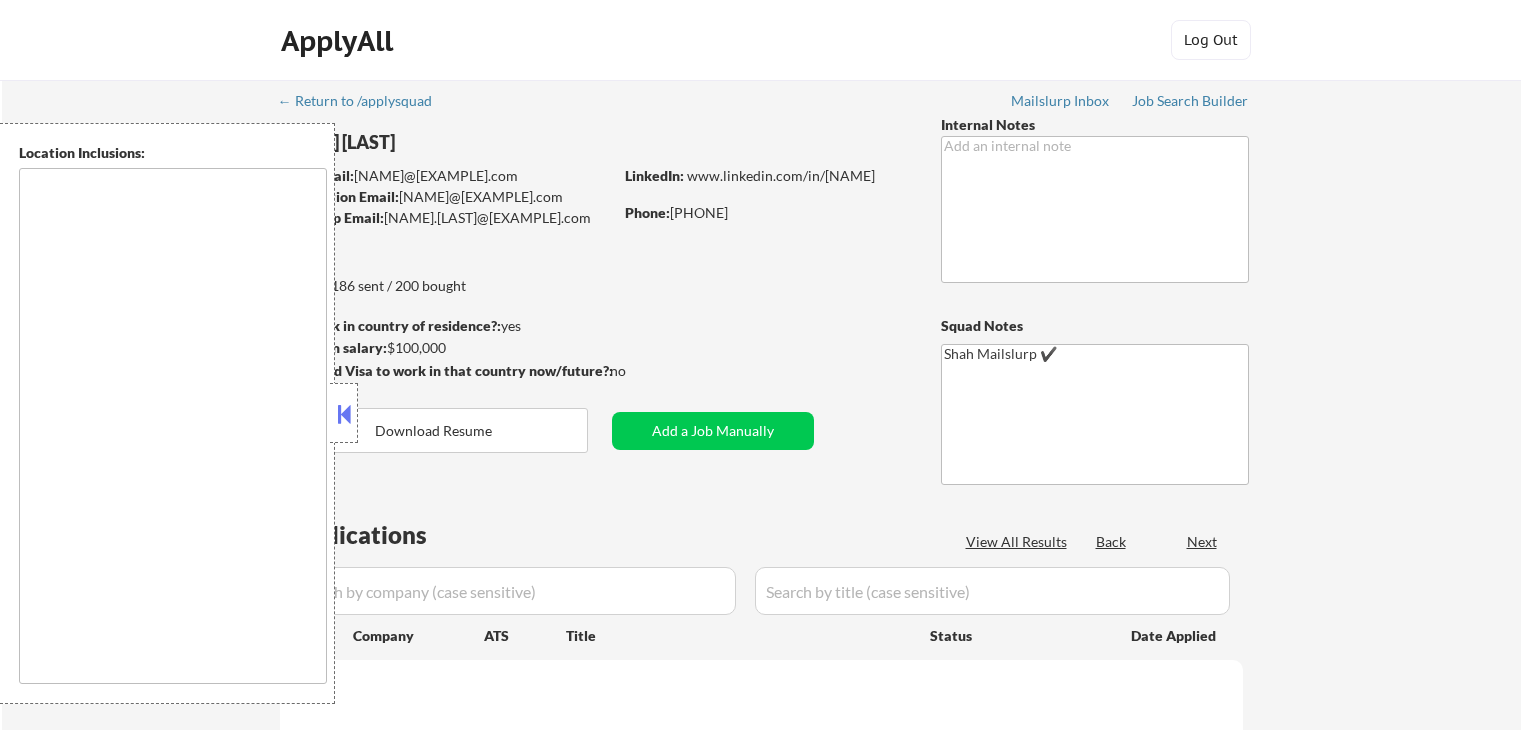 scroll, scrollTop: 0, scrollLeft: 0, axis: both 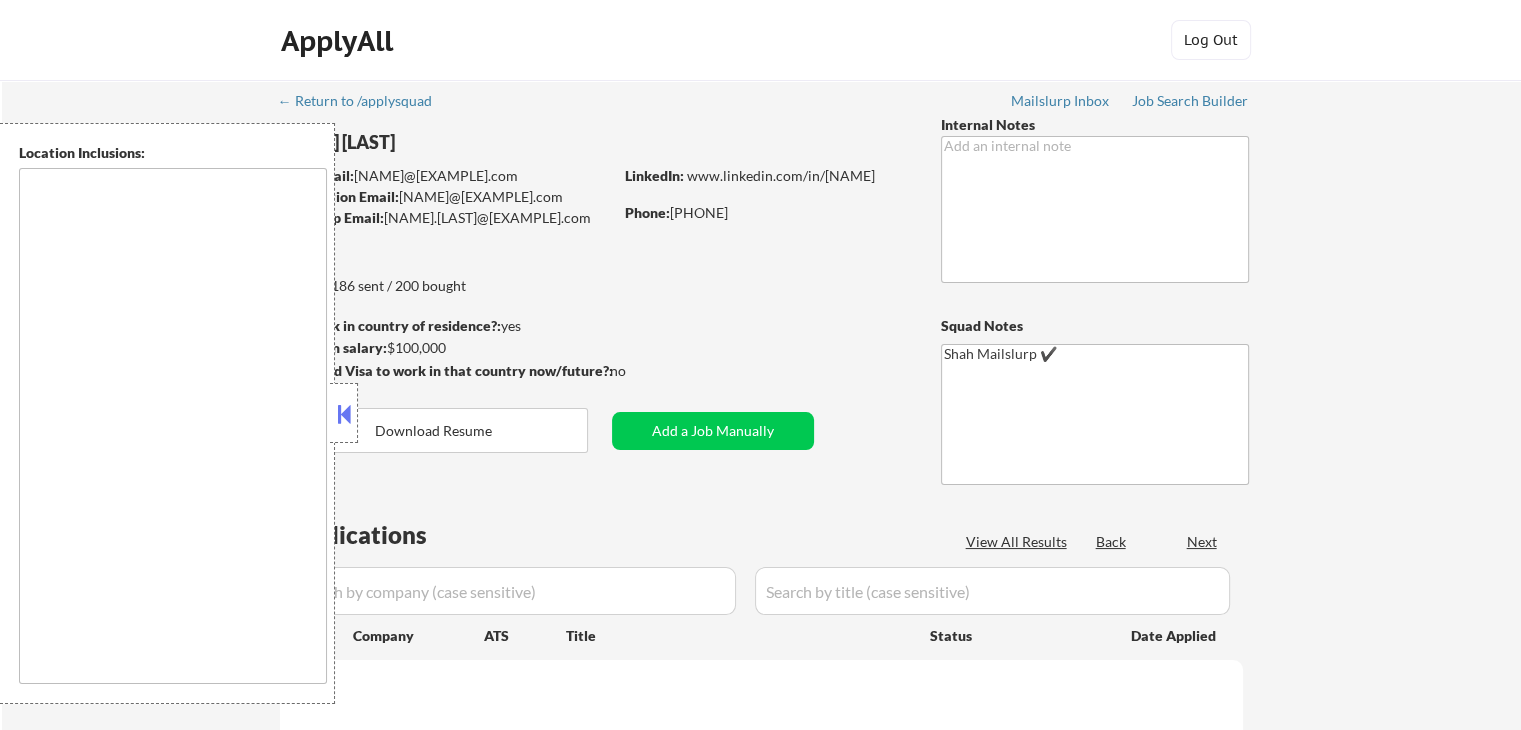 type on "[COMPANY], [COMPANY] [COMPANY]" 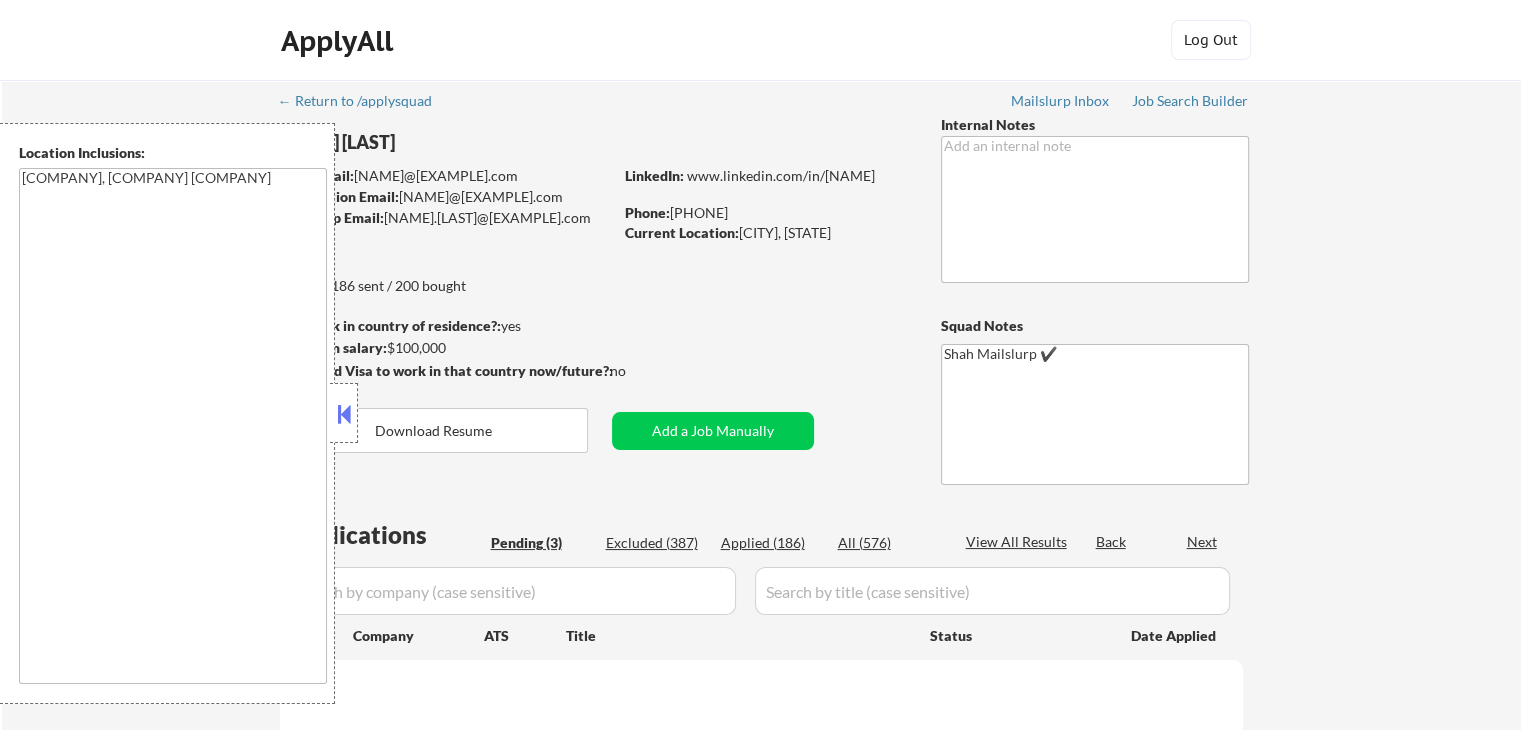 select on ""pending"" 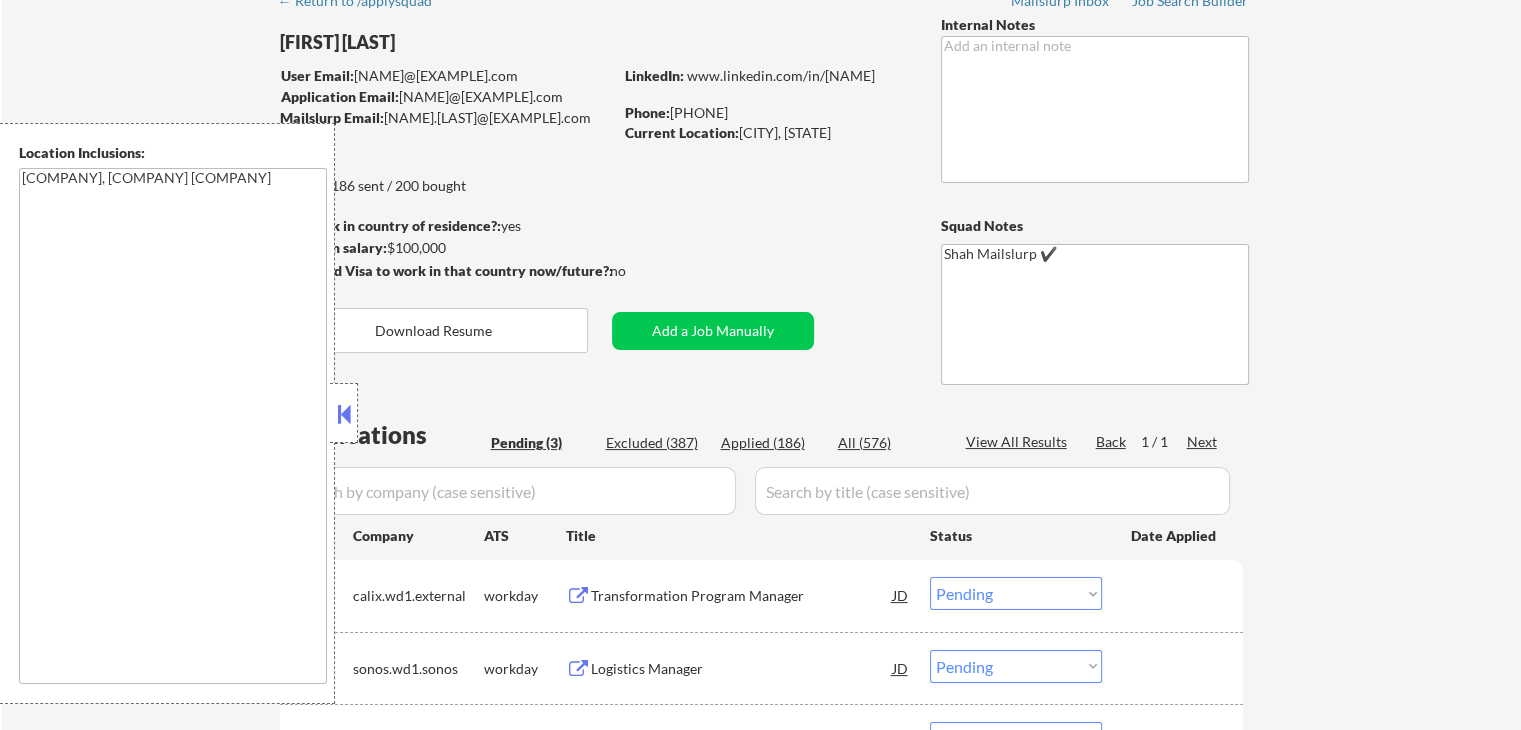 click at bounding box center (344, 414) 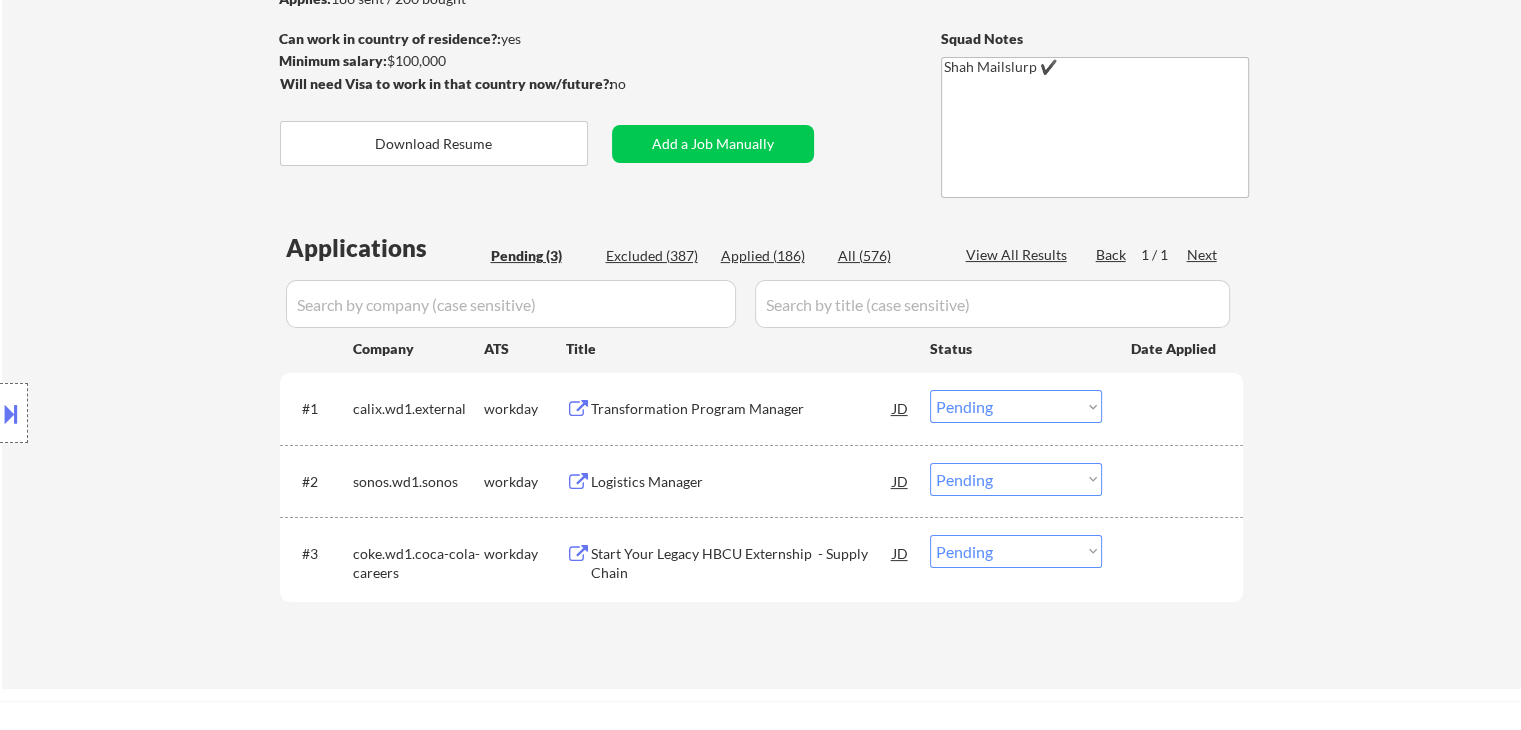 scroll, scrollTop: 300, scrollLeft: 0, axis: vertical 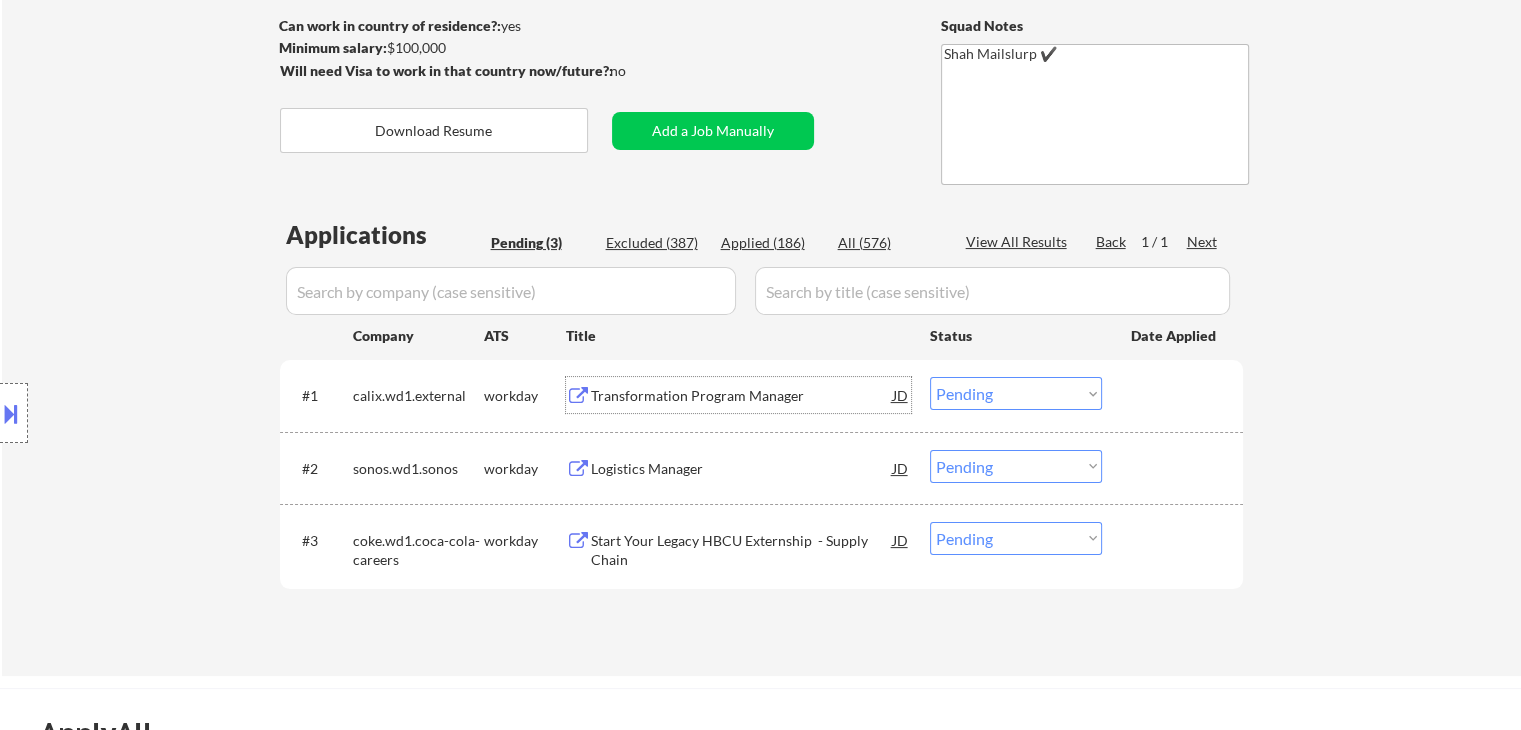 click on "Transformation Program Manager" at bounding box center [742, 396] 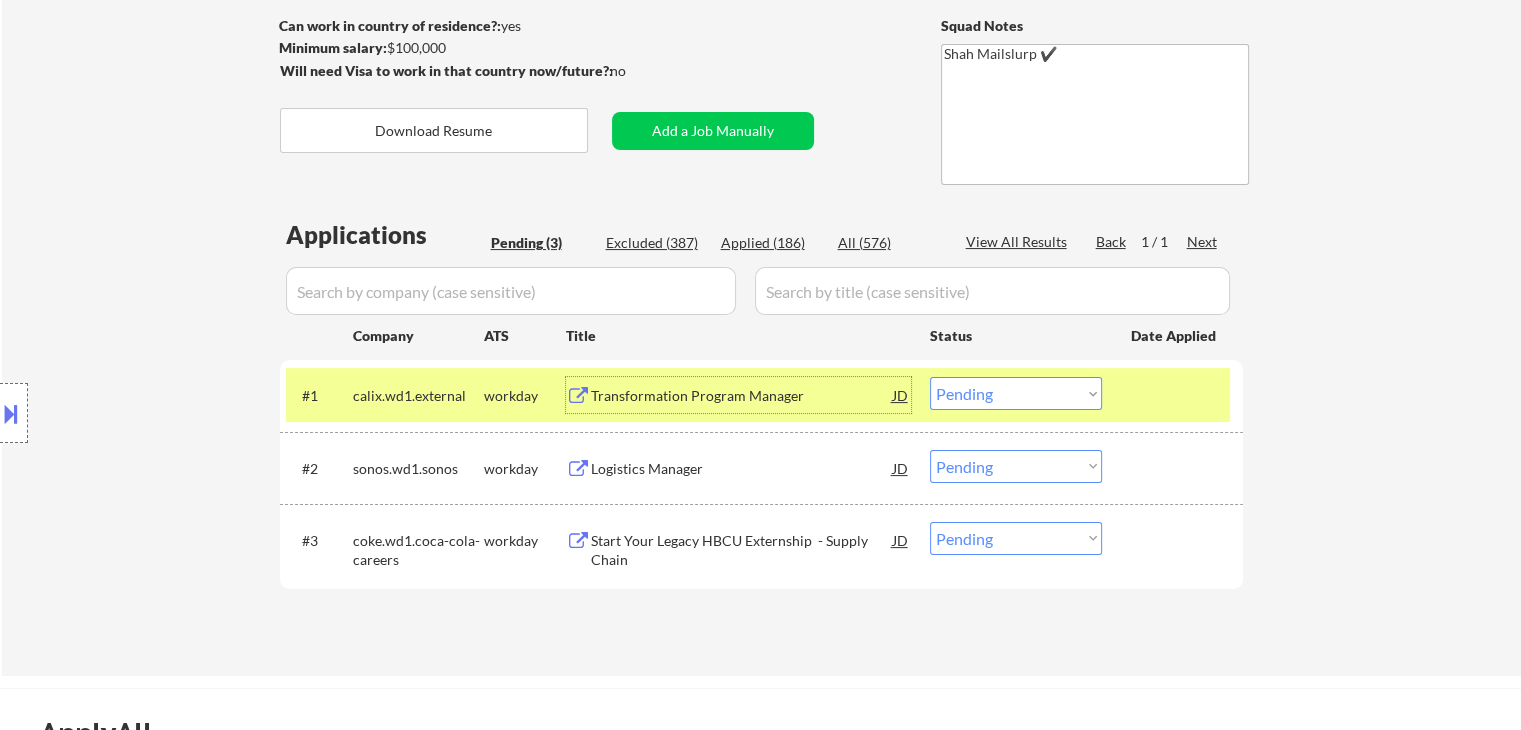 drag, startPoint x: 993, startPoint y: 394, endPoint x: 977, endPoint y: 407, distance: 20.615528 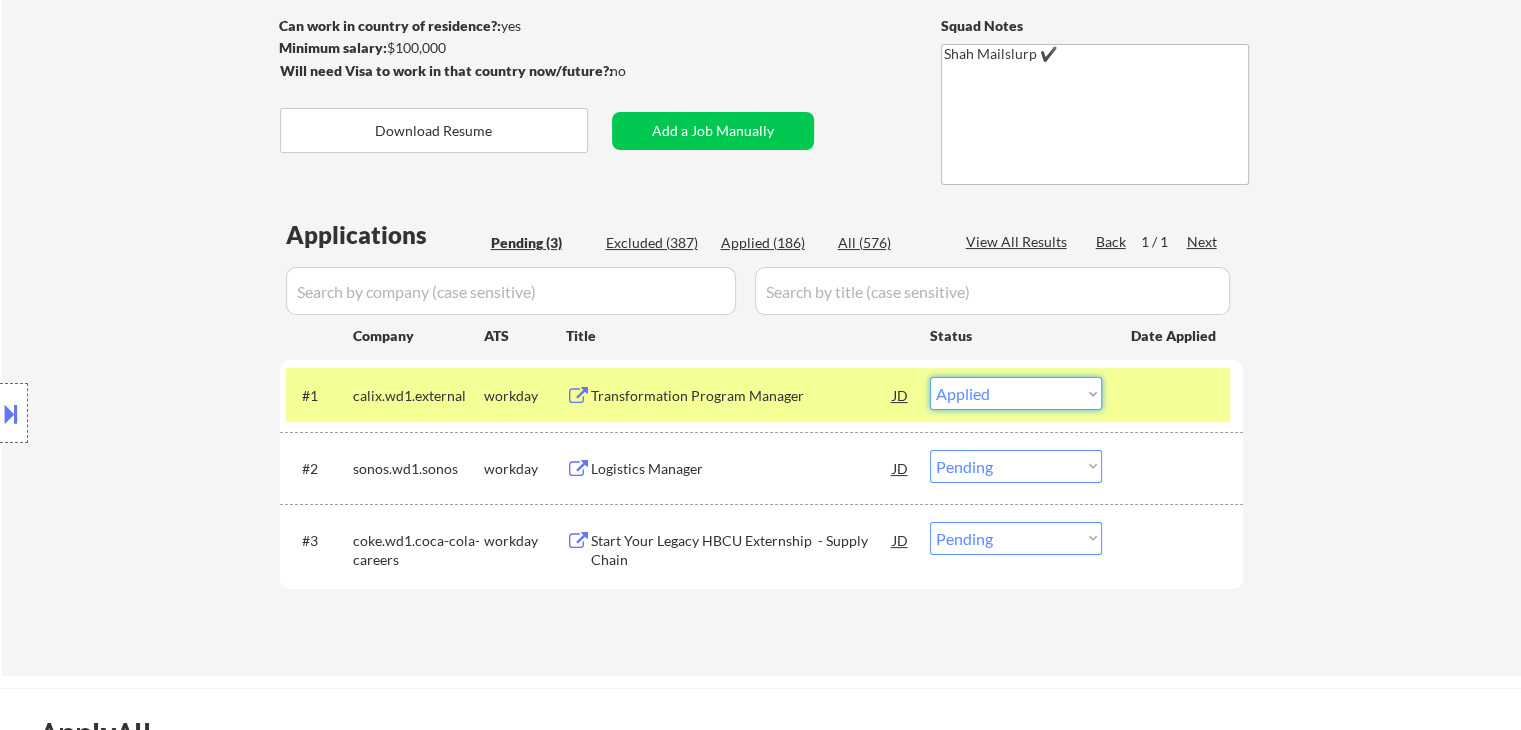 click on "Choose an option... Pending Applied Excluded (Questions) Excluded (Expired) Excluded (Location) Excluded (Bad Match) Excluded (Blocklist) Excluded (Salary) Excluded (Other)" at bounding box center [1016, 393] 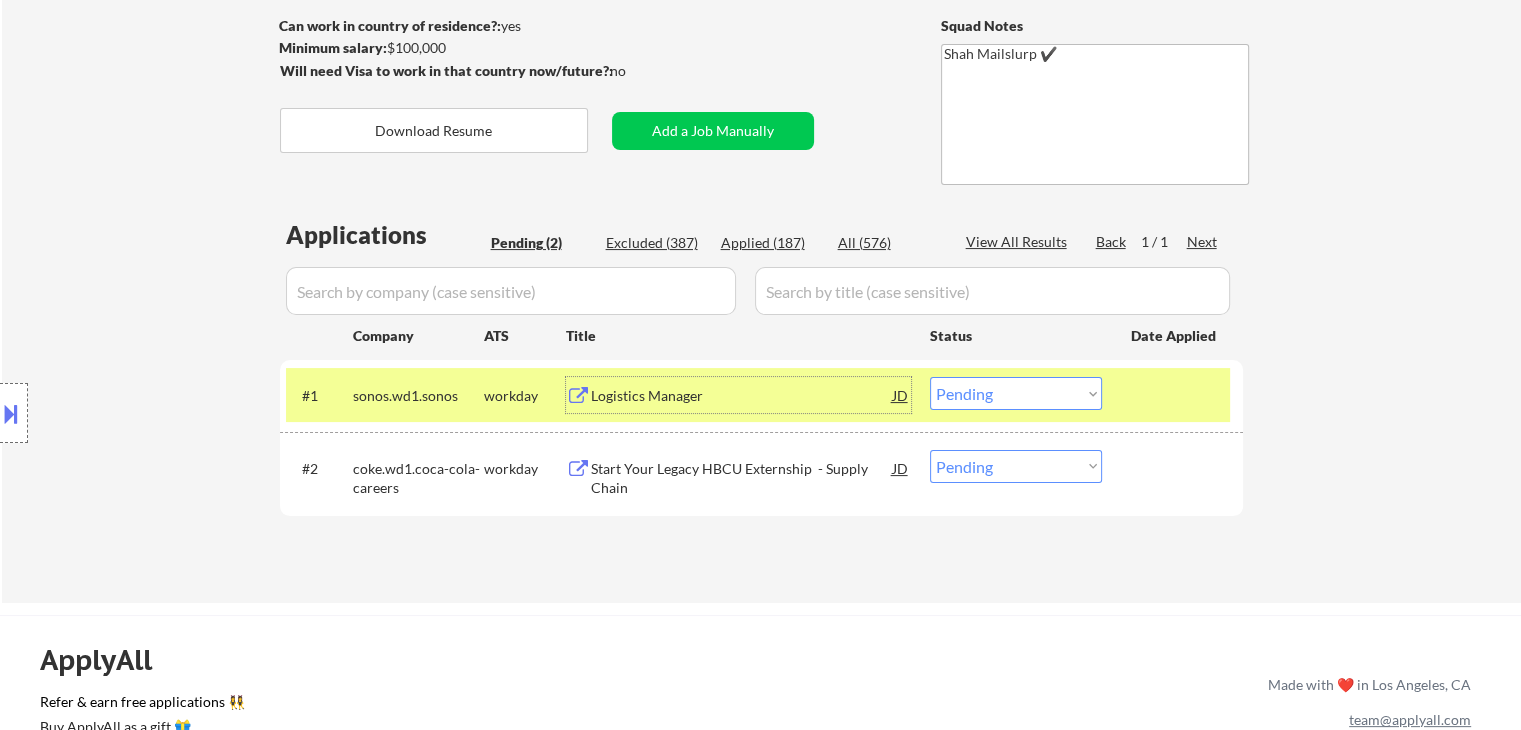 click on "Logistics Manager" at bounding box center [742, 396] 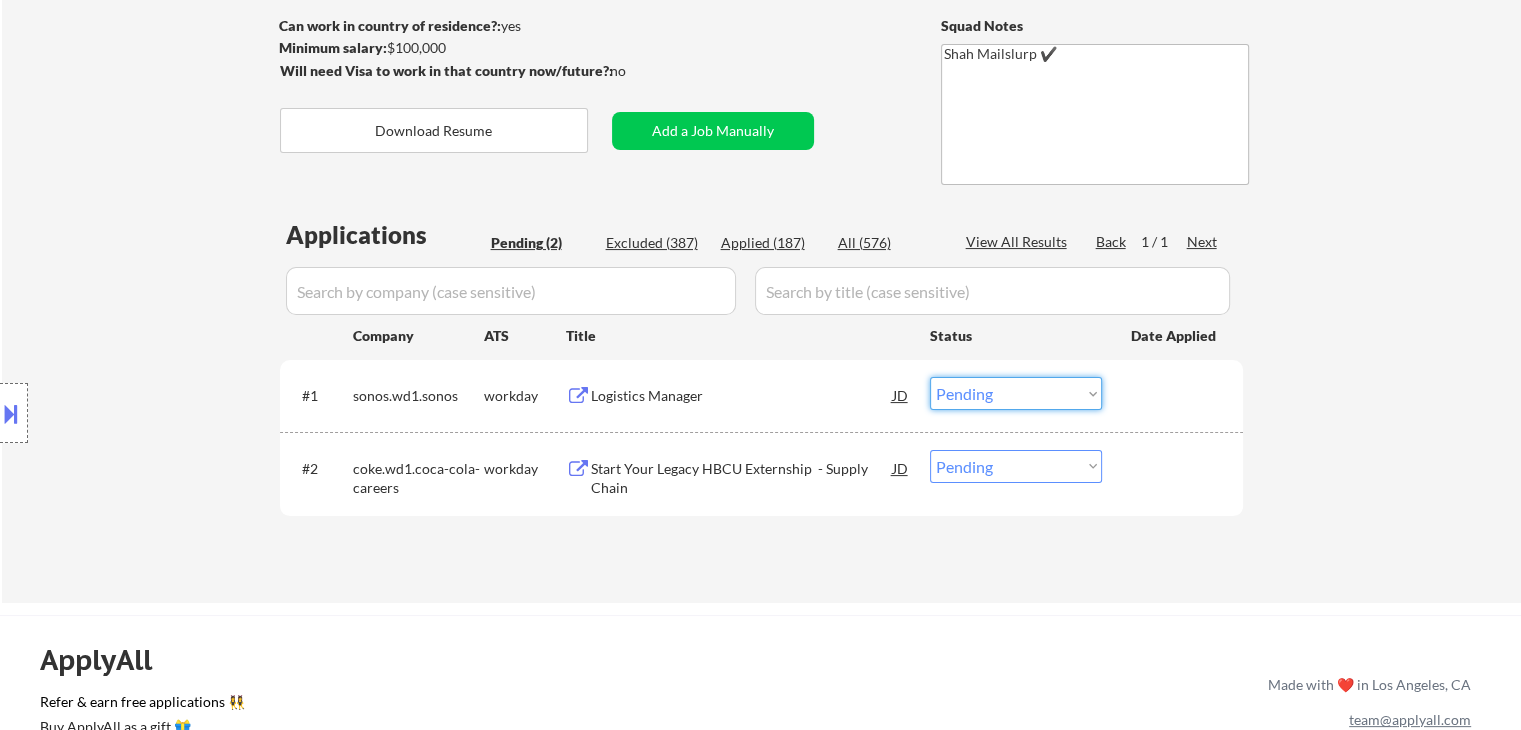 click on "Choose an option... Pending Applied Excluded (Questions) Excluded (Expired) Excluded (Location) Excluded (Bad Match) Excluded (Blocklist) Excluded (Salary) Excluded (Other)" at bounding box center (1016, 393) 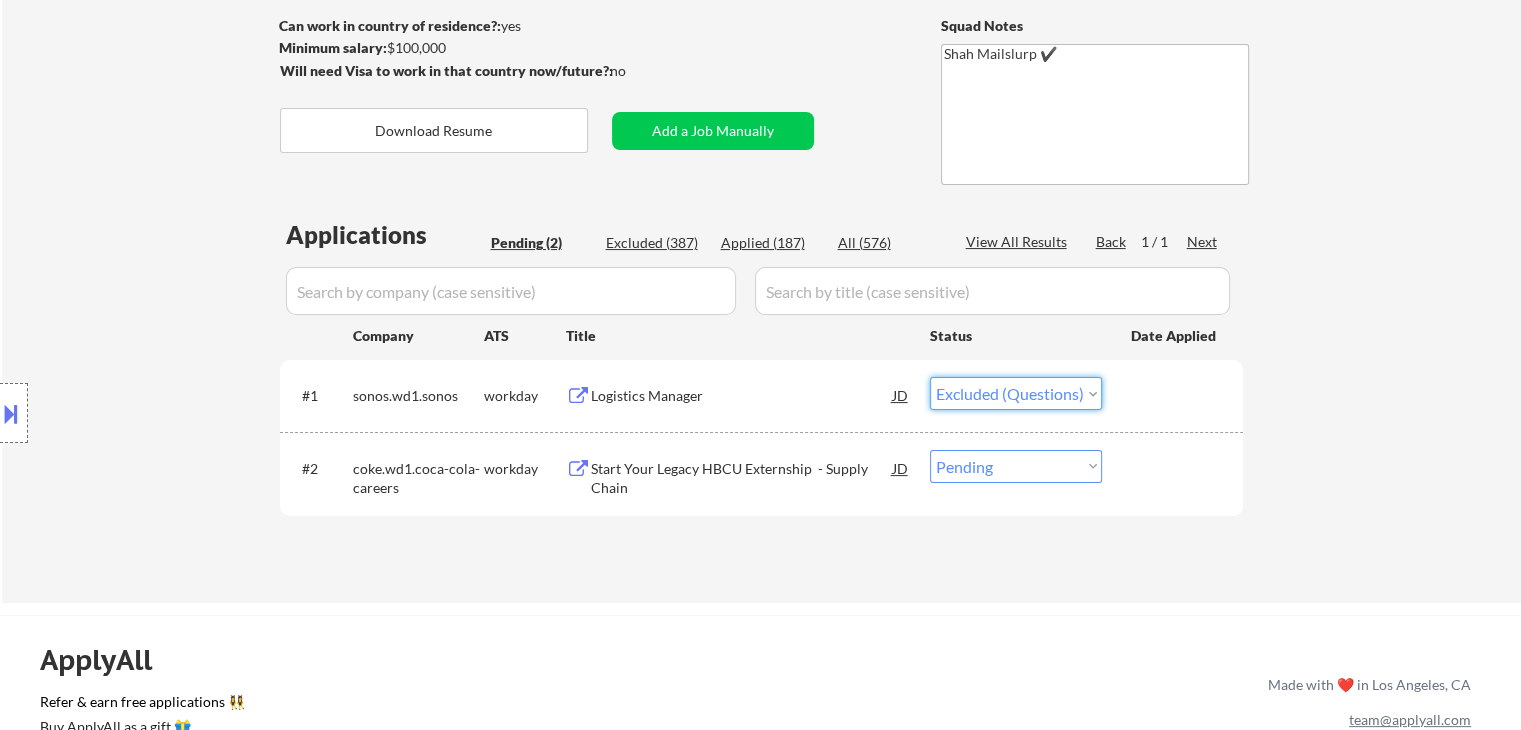 click on "Choose an option... Pending Applied Excluded (Questions) Excluded (Expired) Excluded (Location) Excluded (Bad Match) Excluded (Blocklist) Excluded (Salary) Excluded (Other)" at bounding box center [1016, 393] 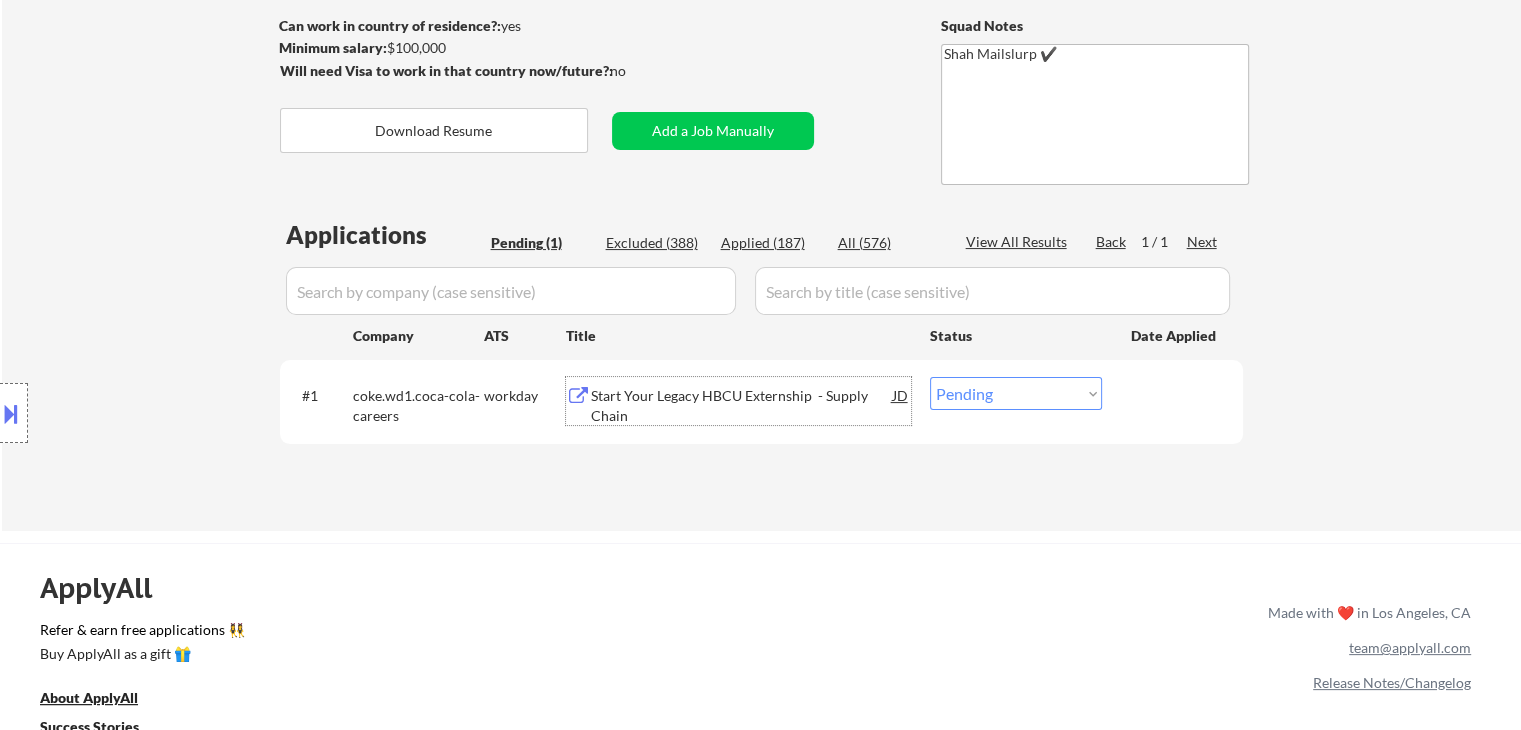 click on "Start Your Legacy HBCU Externship  - Supply Chain" at bounding box center [742, 405] 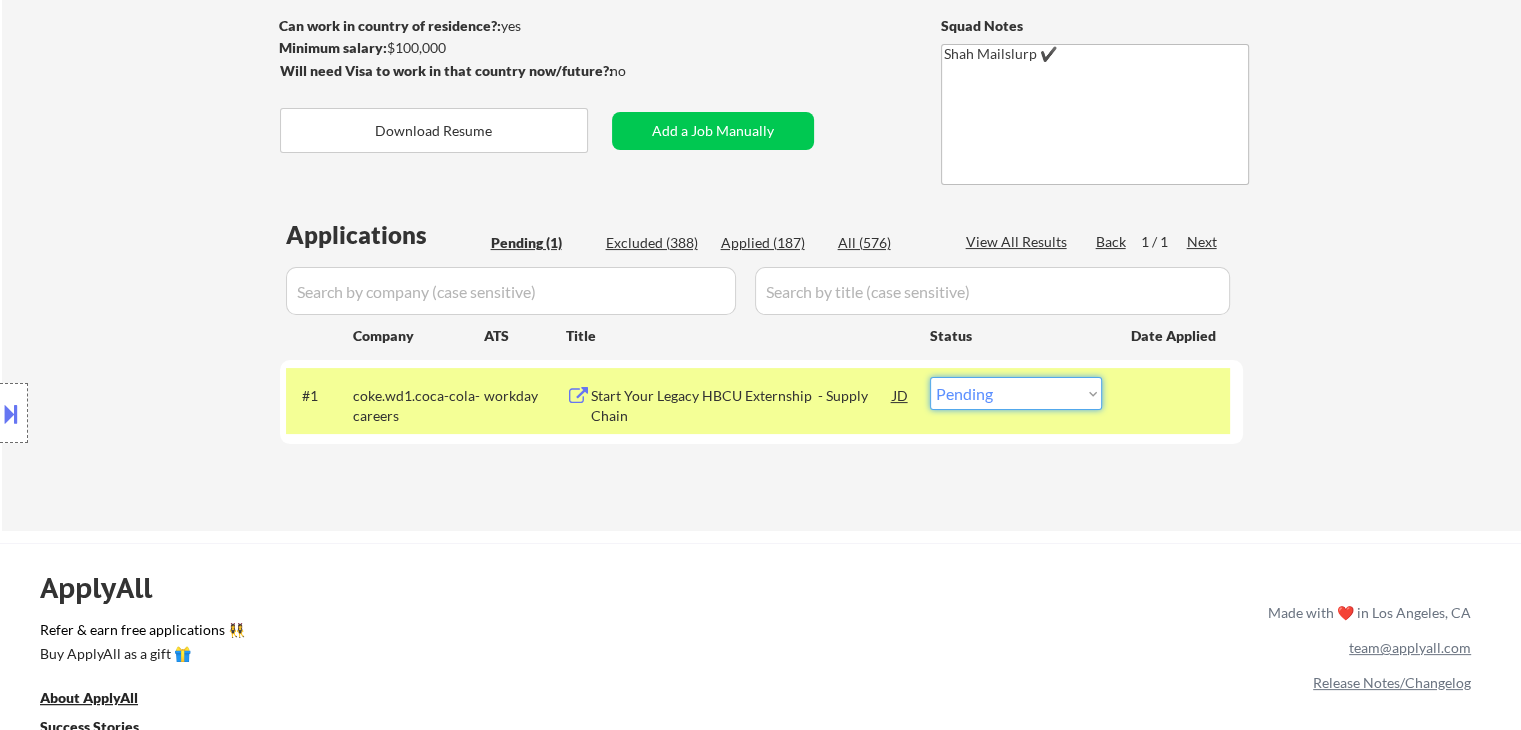 click on "Choose an option... Pending Applied Excluded (Questions) Excluded (Expired) Excluded (Location) Excluded (Bad Match) Excluded (Blocklist) Excluded (Salary) Excluded (Other)" at bounding box center [1016, 393] 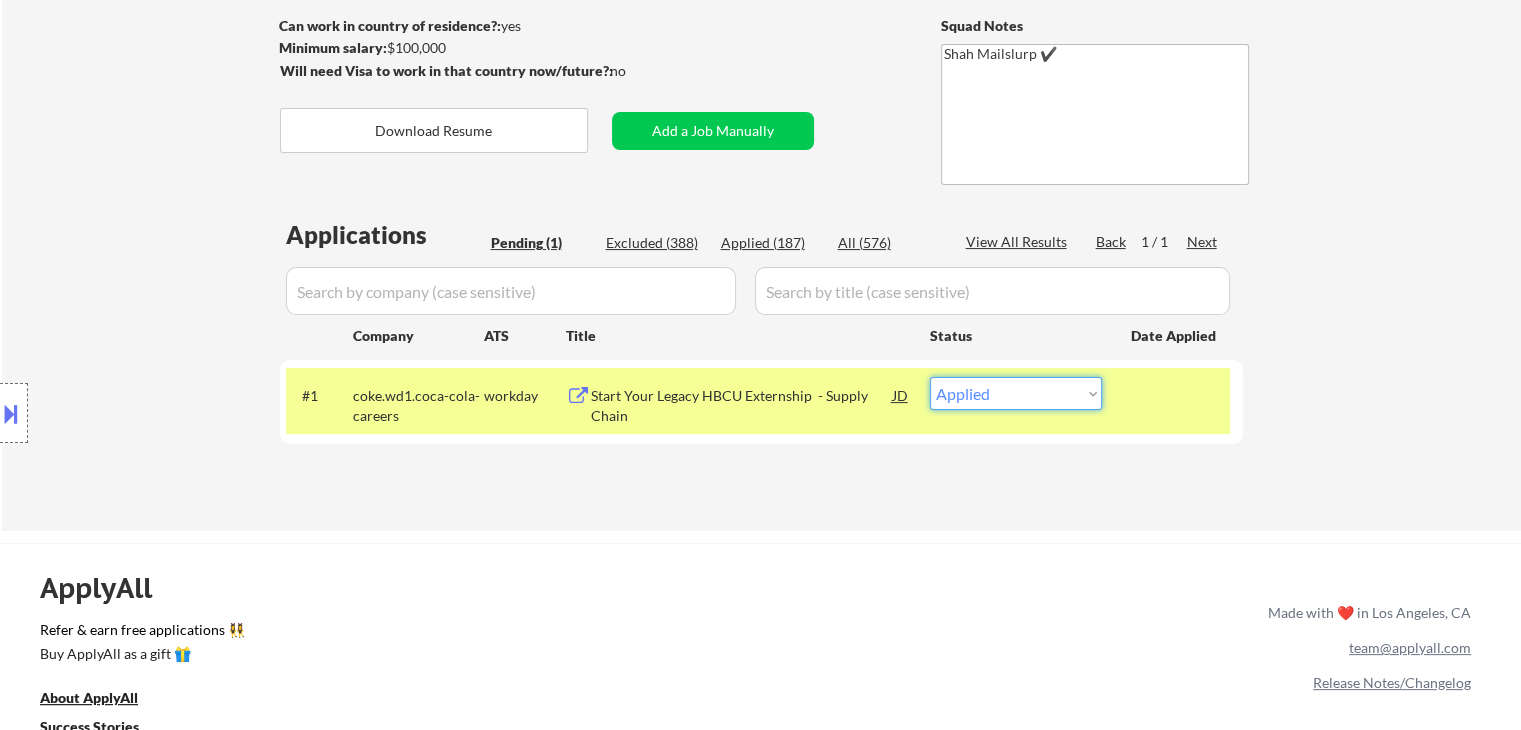 click on "Choose an option... Pending Applied Excluded (Questions) Excluded (Expired) Excluded (Location) Excluded (Bad Match) Excluded (Blocklist) Excluded (Salary) Excluded (Other)" at bounding box center (1016, 393) 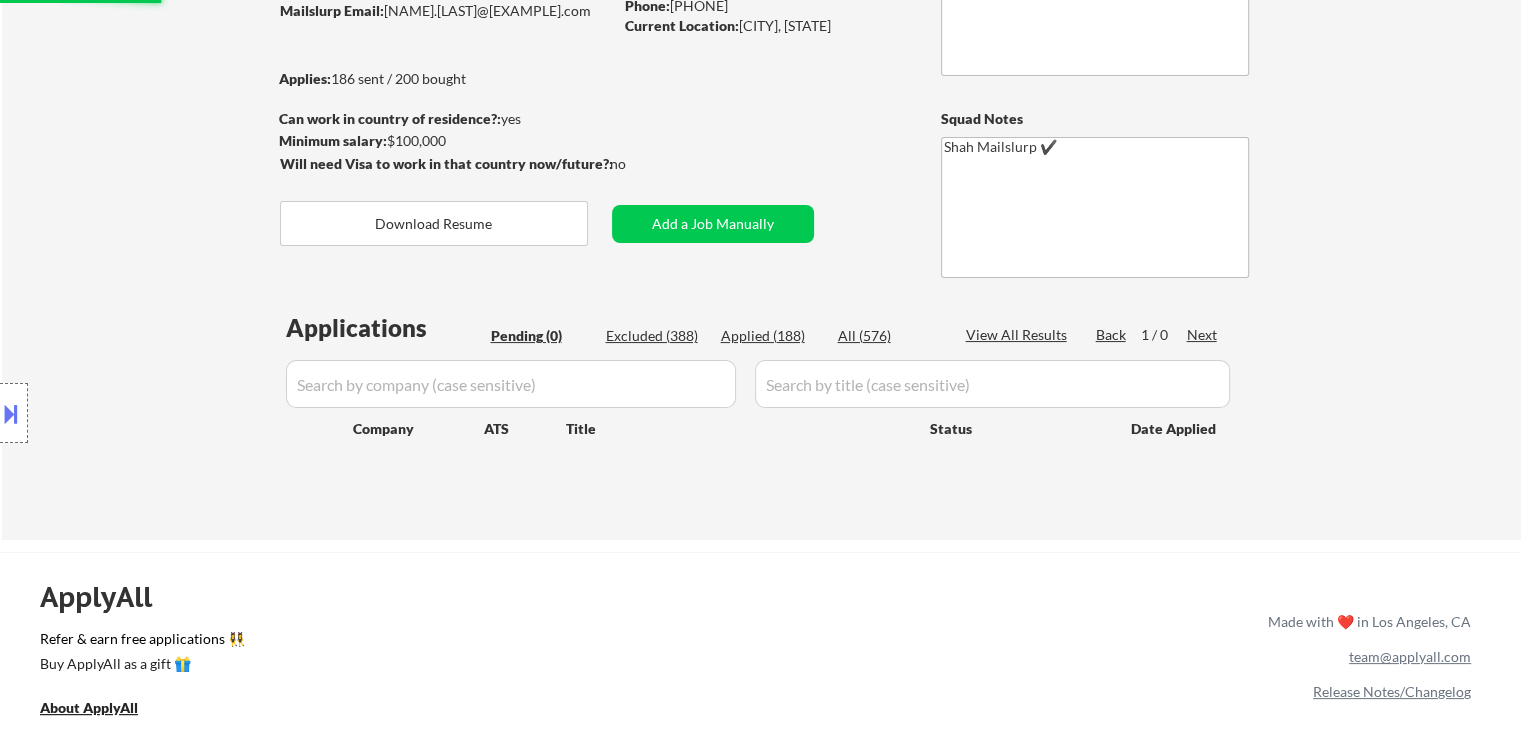 scroll, scrollTop: 100, scrollLeft: 0, axis: vertical 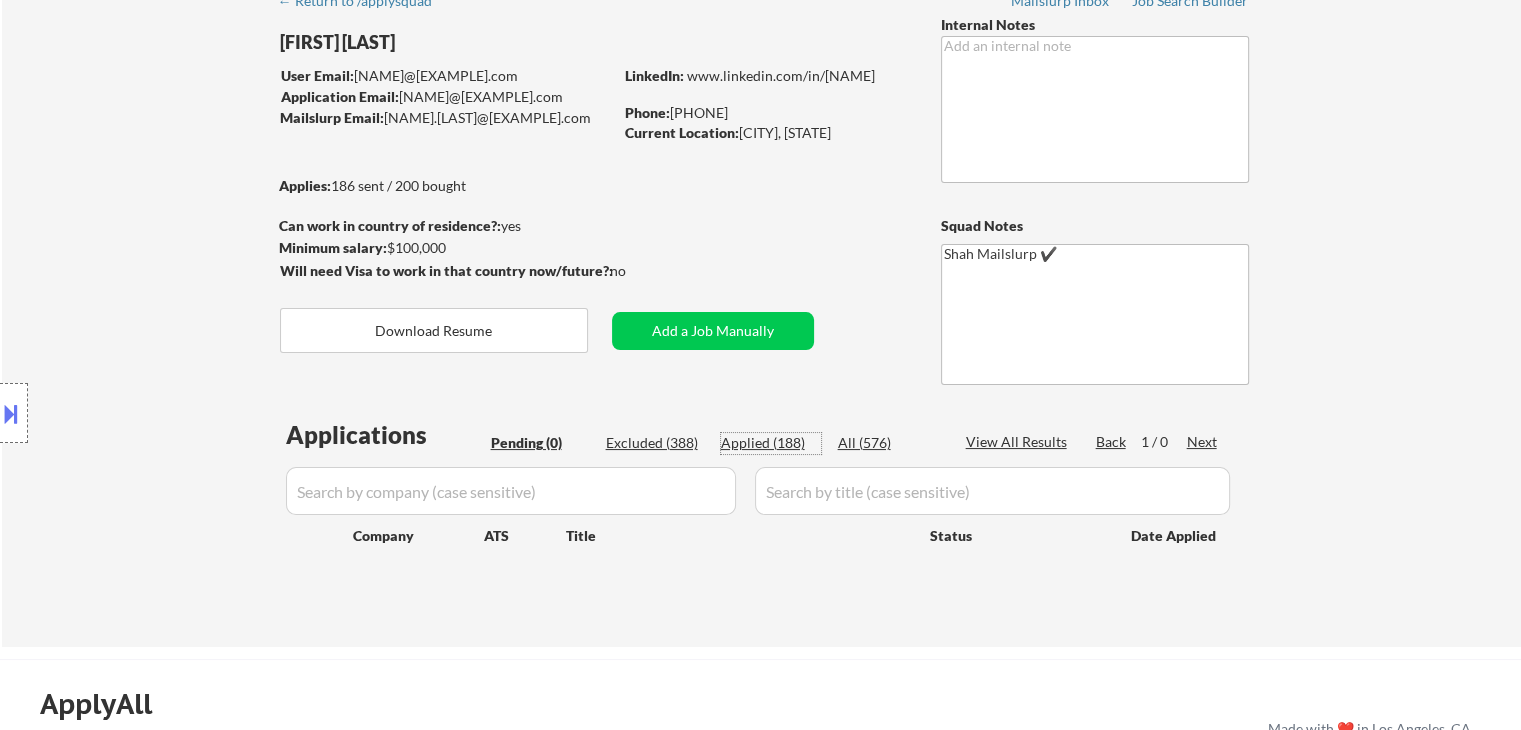 click on "Applied (188)" at bounding box center (771, 443) 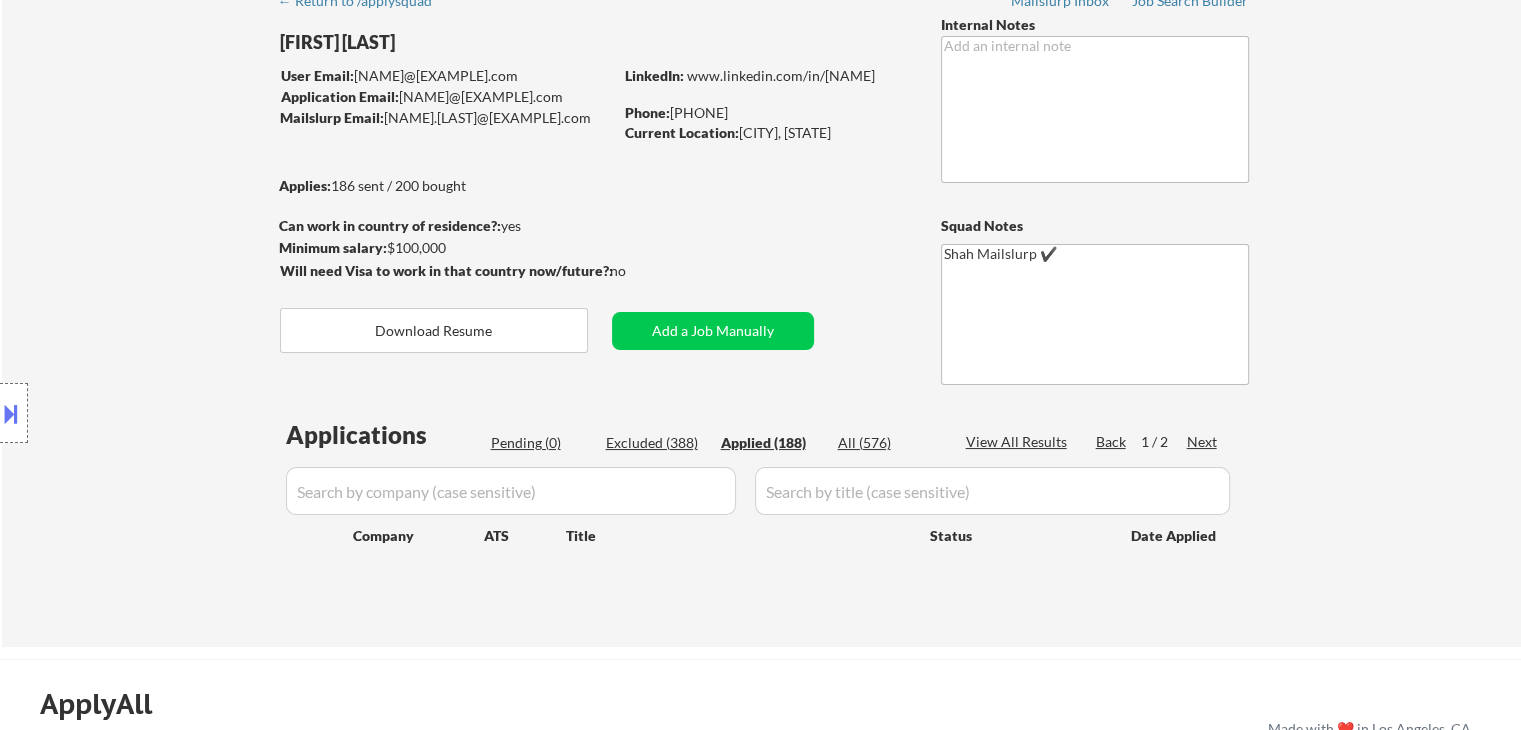select on ""applied"" 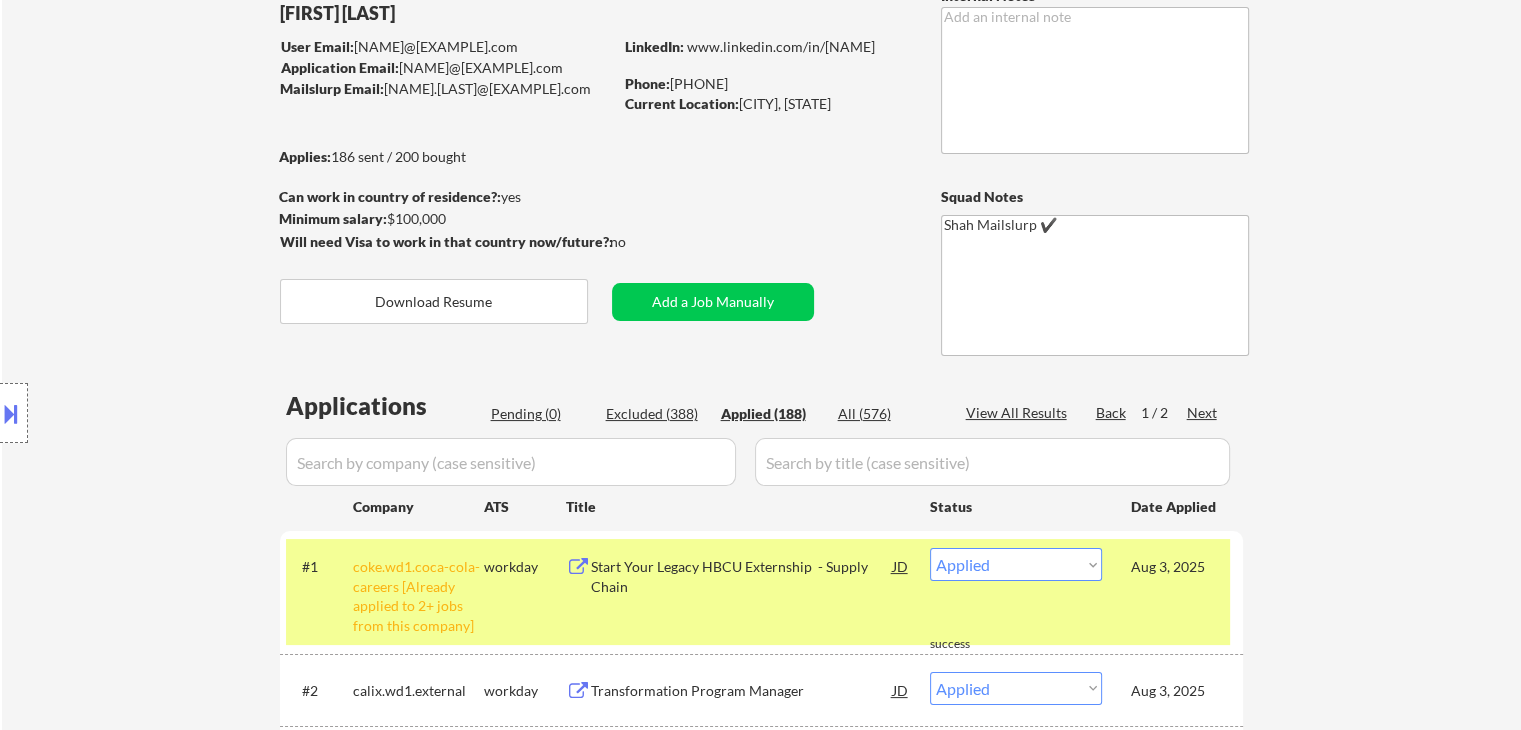 scroll, scrollTop: 100, scrollLeft: 0, axis: vertical 